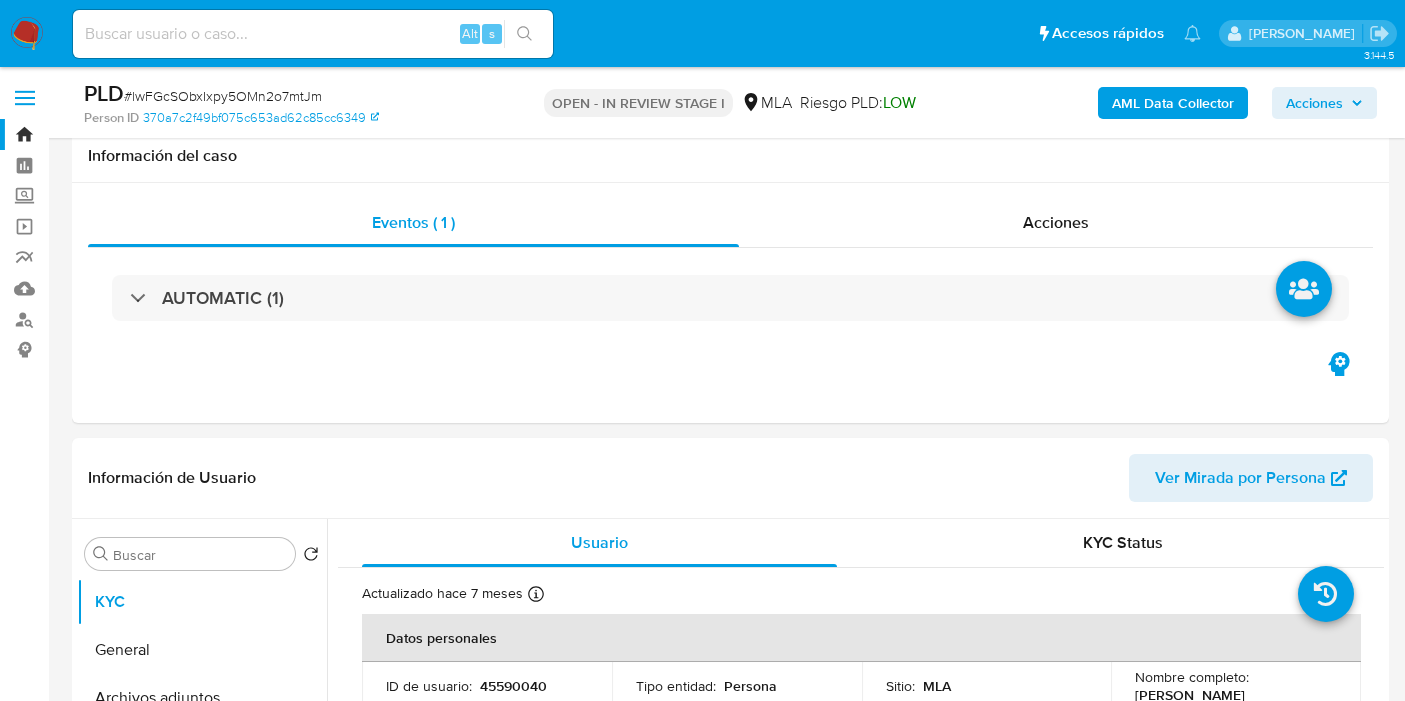 select on "10" 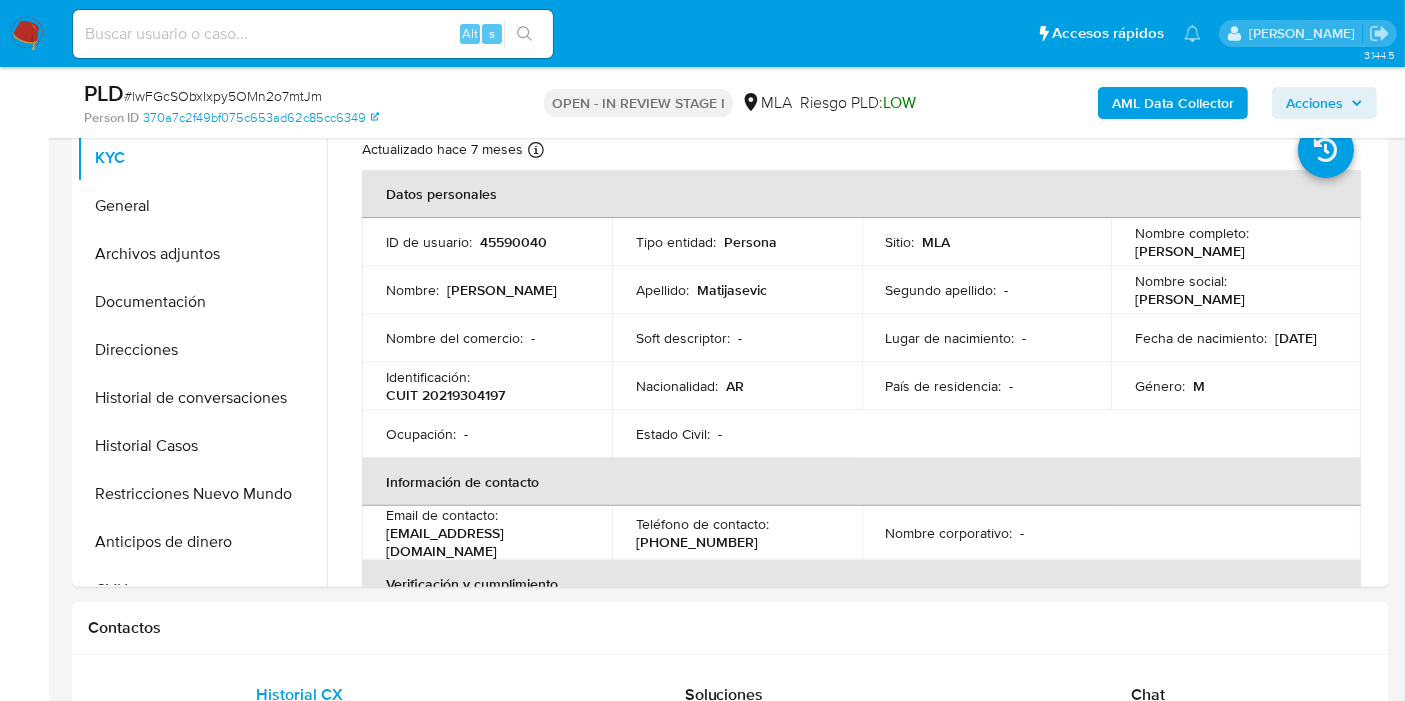 scroll, scrollTop: 444, scrollLeft: 0, axis: vertical 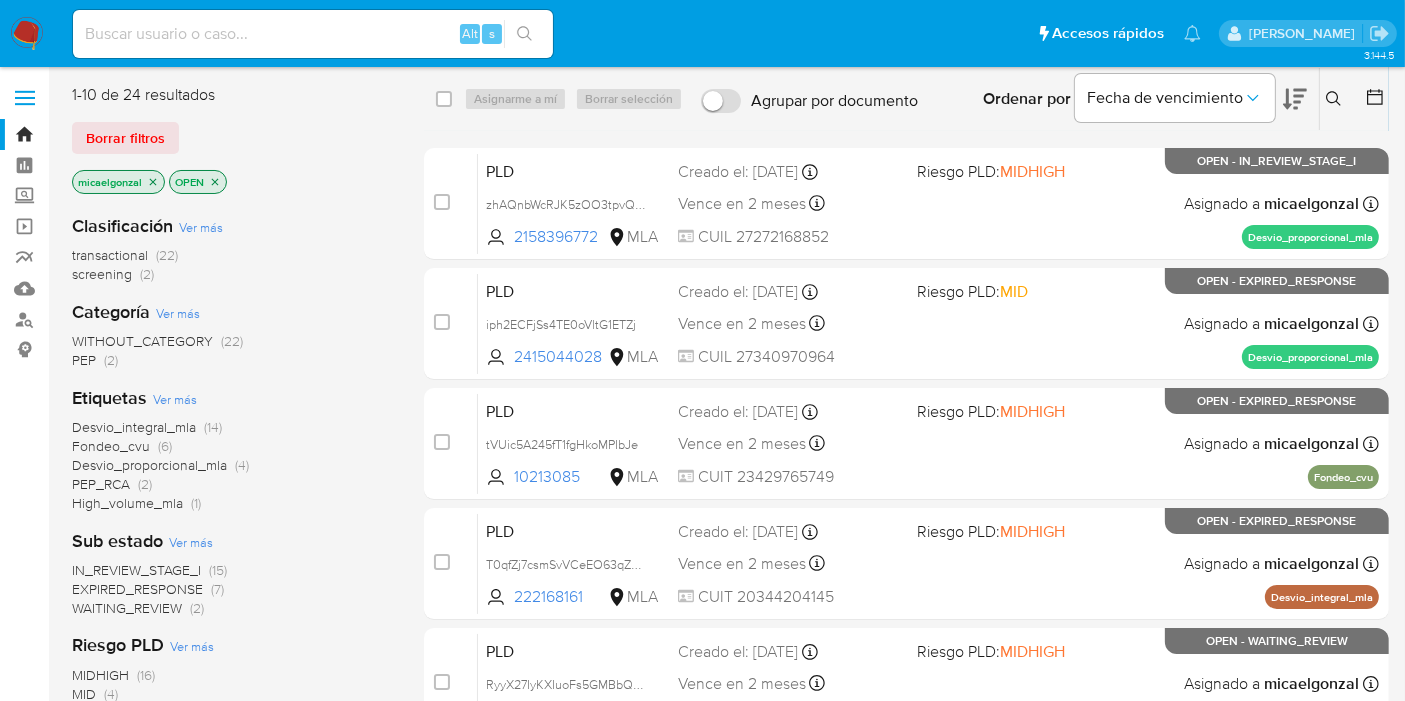click at bounding box center (27, 34) 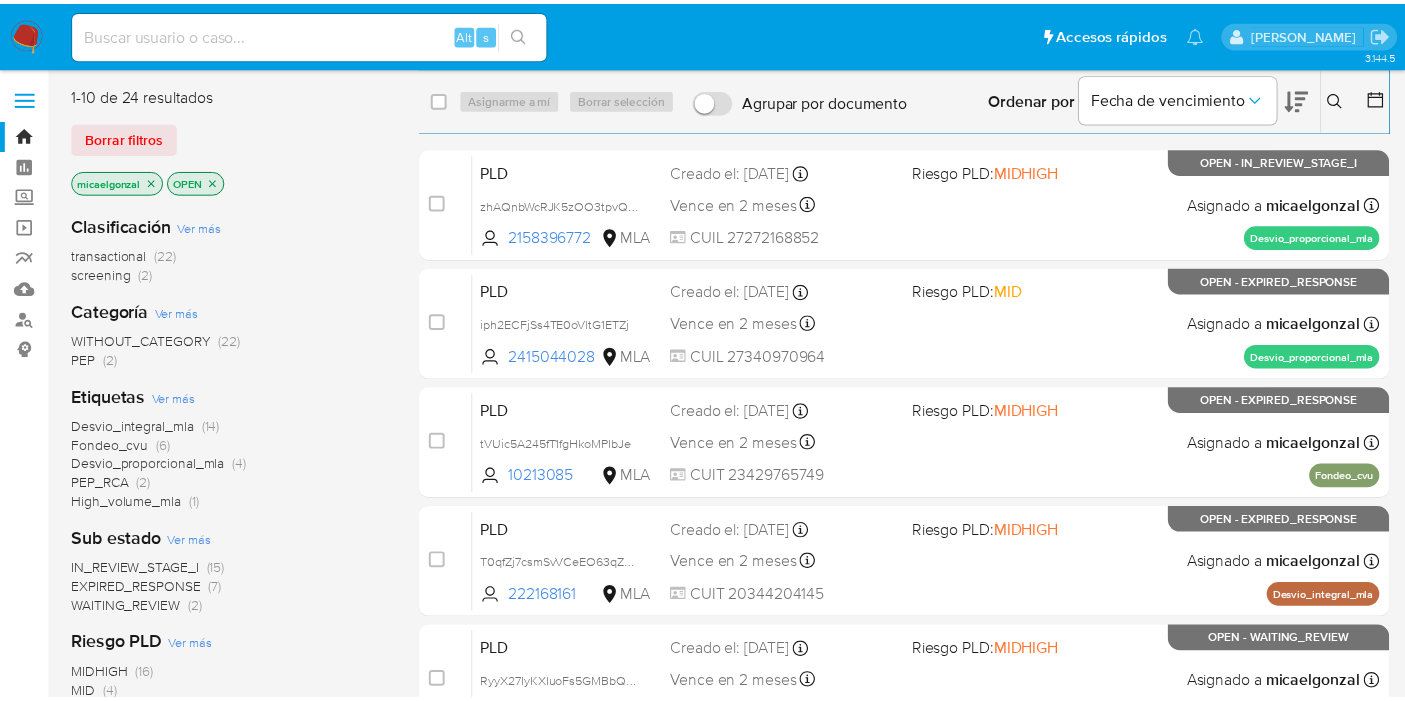 scroll, scrollTop: 0, scrollLeft: 0, axis: both 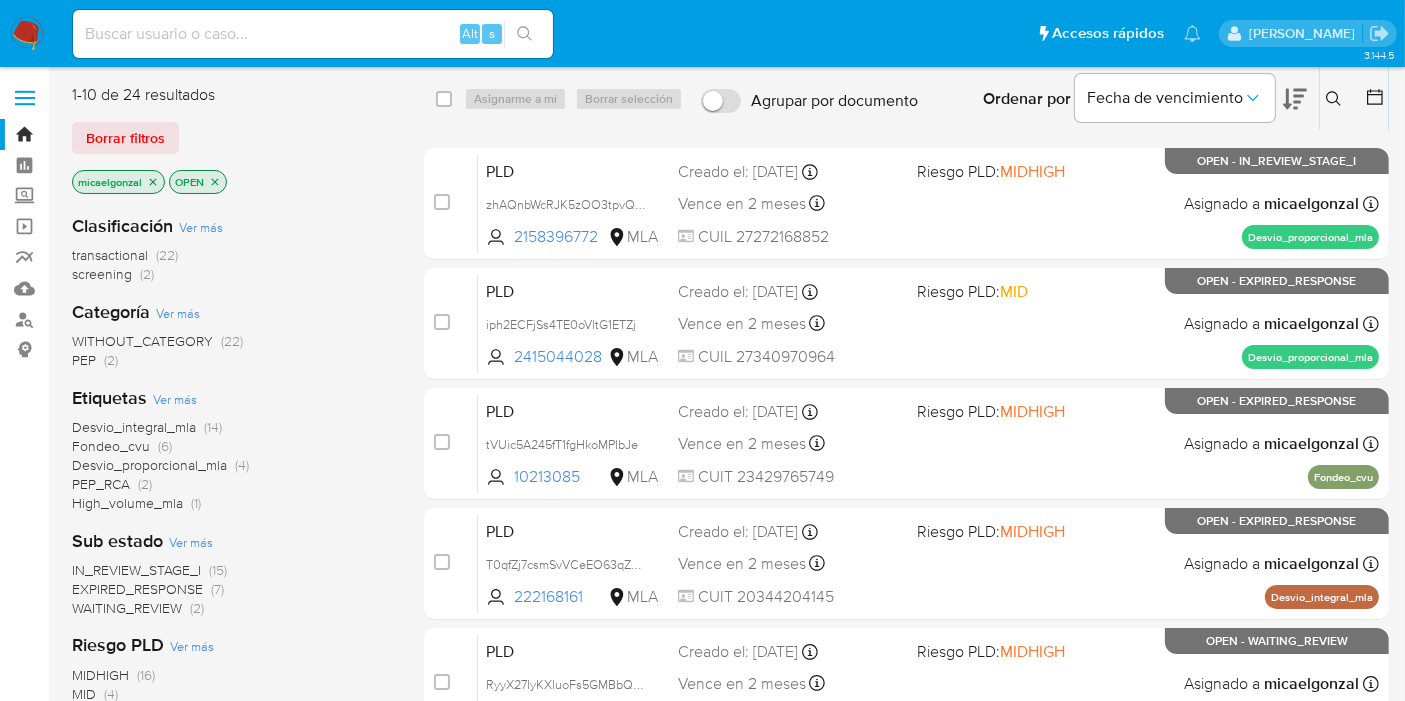 click at bounding box center (27, 34) 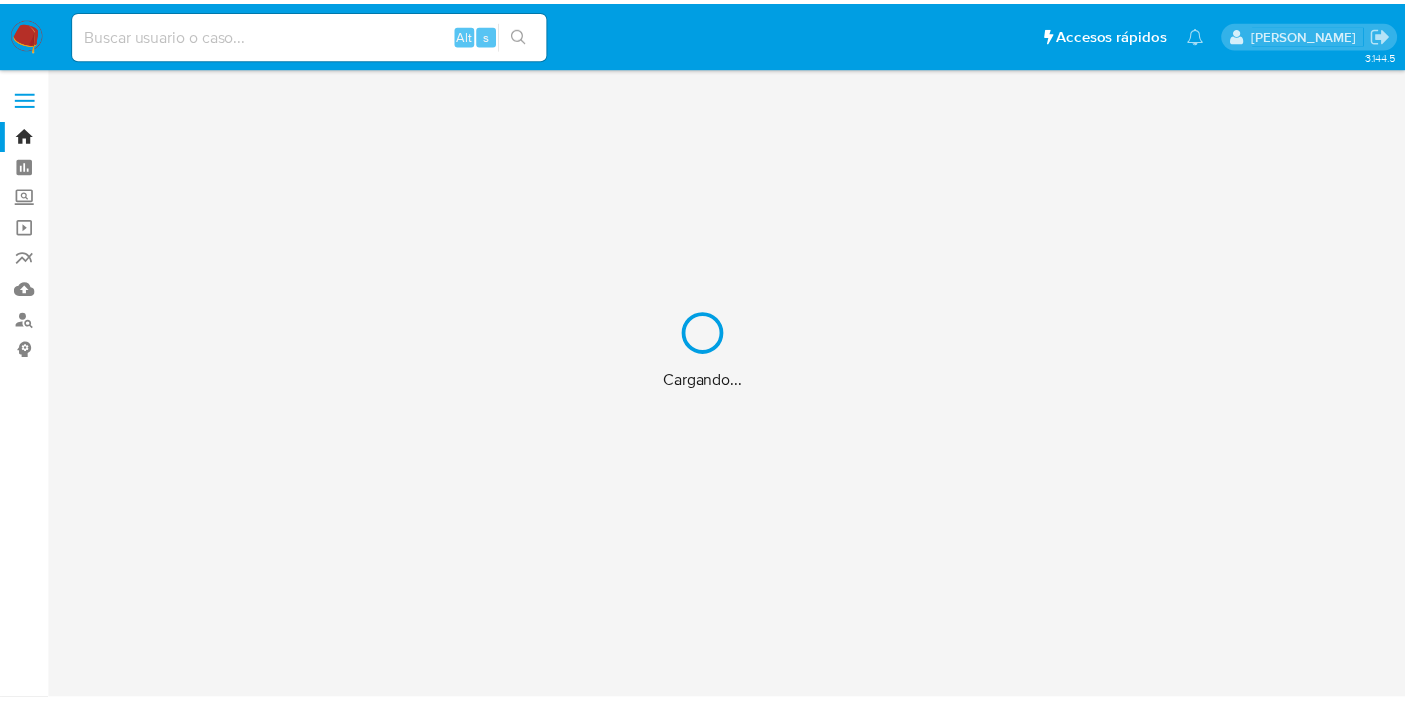 scroll, scrollTop: 0, scrollLeft: 0, axis: both 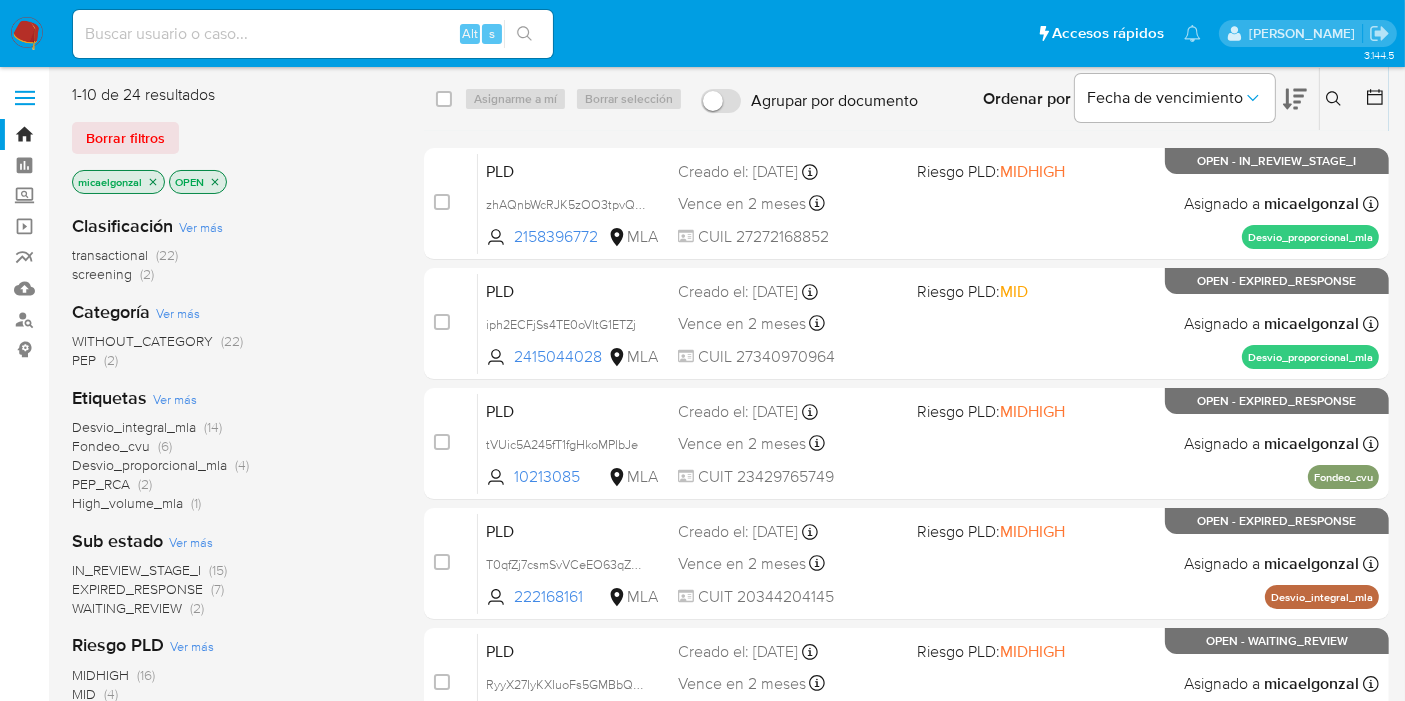 click 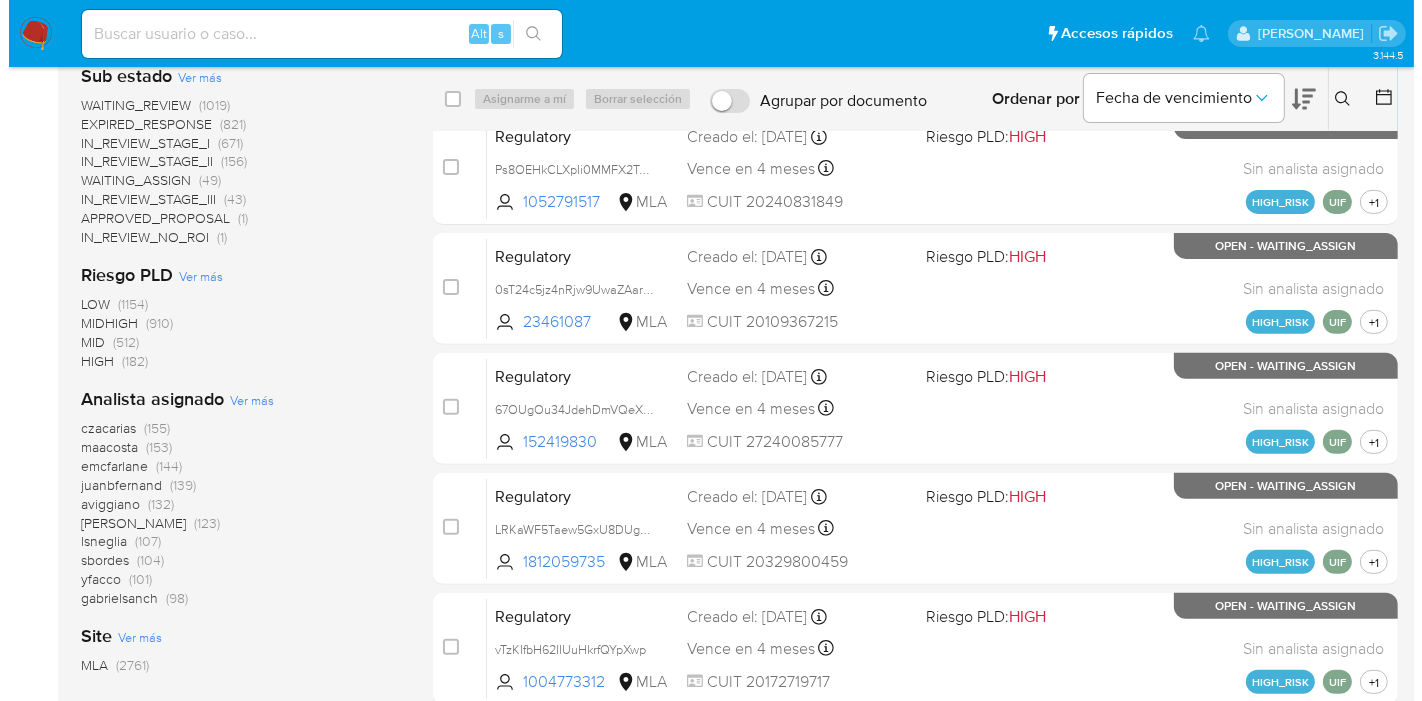scroll, scrollTop: 722, scrollLeft: 0, axis: vertical 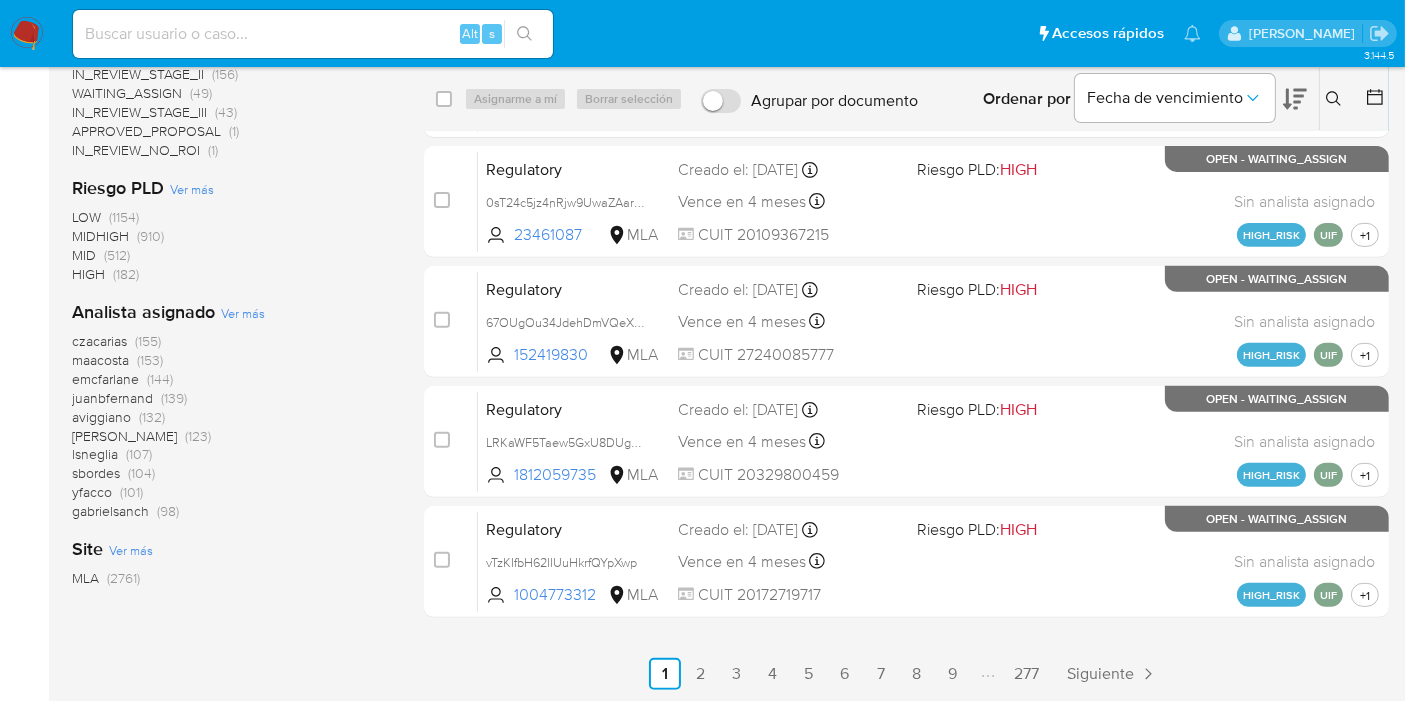 click on "Ver más" at bounding box center (243, 313) 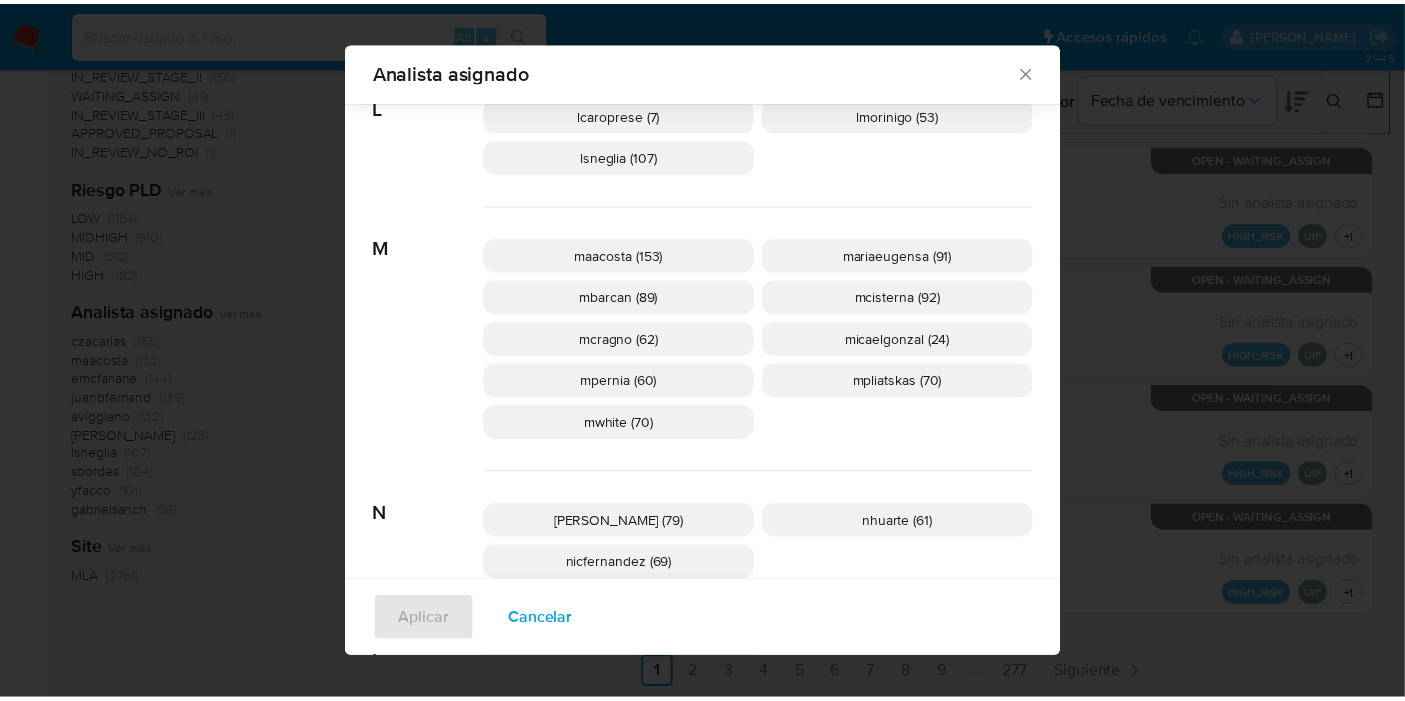 scroll, scrollTop: 985, scrollLeft: 0, axis: vertical 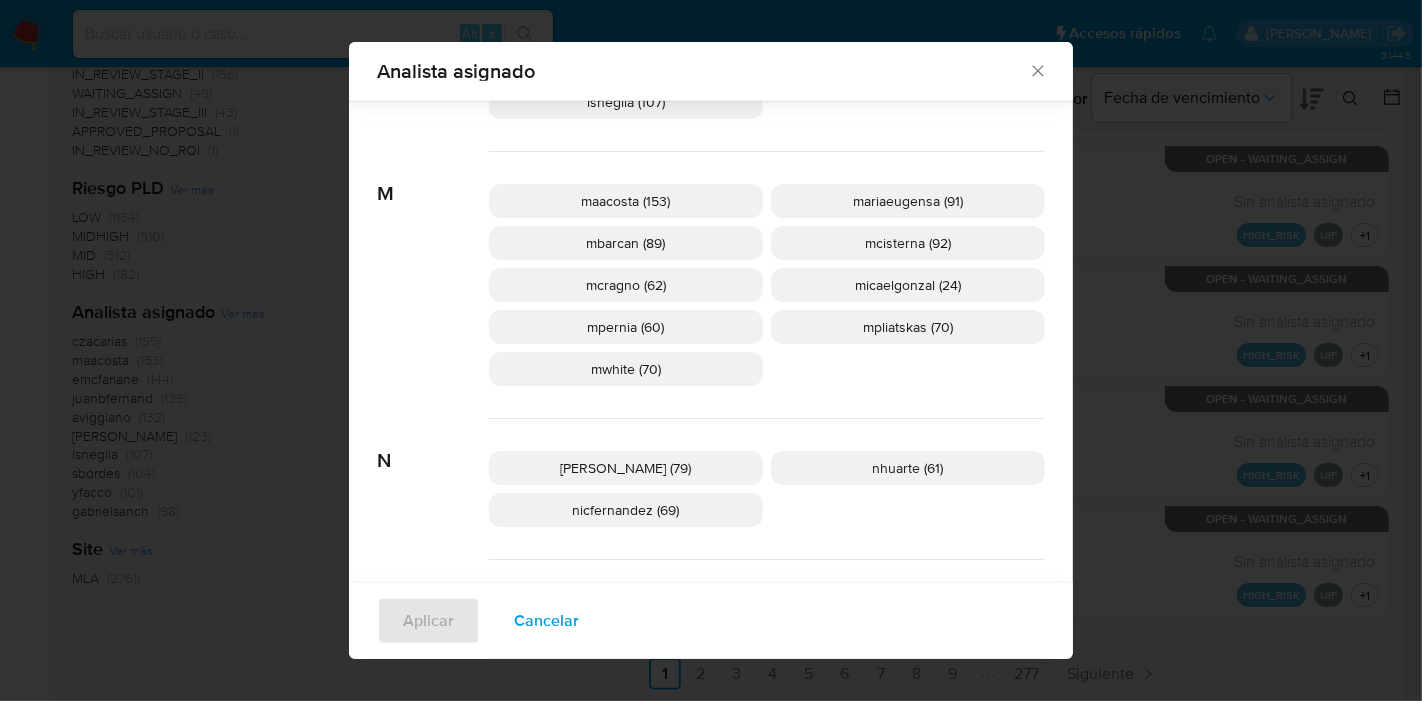 click 